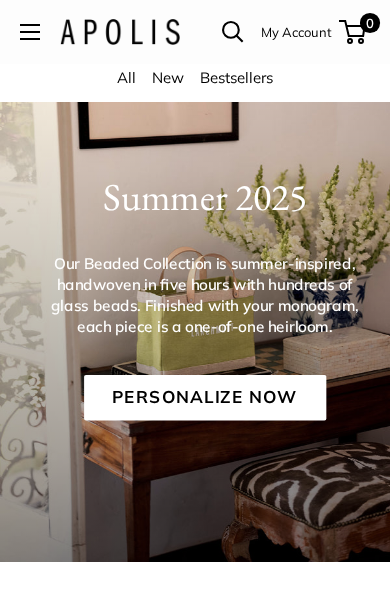 scroll, scrollTop: 0, scrollLeft: 0, axis: both 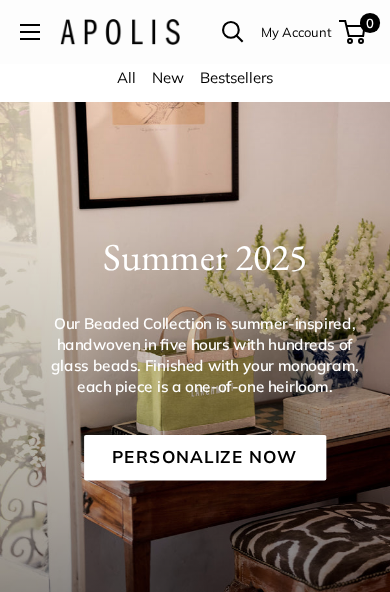 click on "Personalize Now" at bounding box center (205, 458) 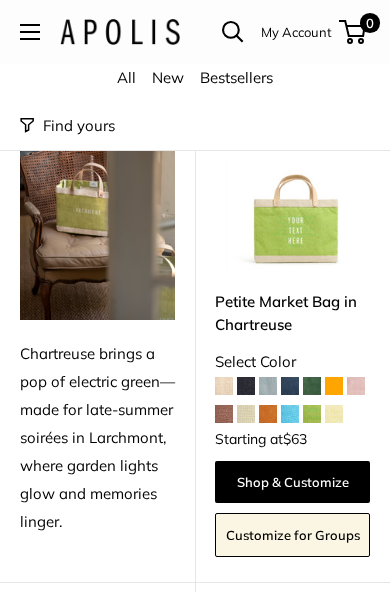 scroll, scrollTop: 0, scrollLeft: 0, axis: both 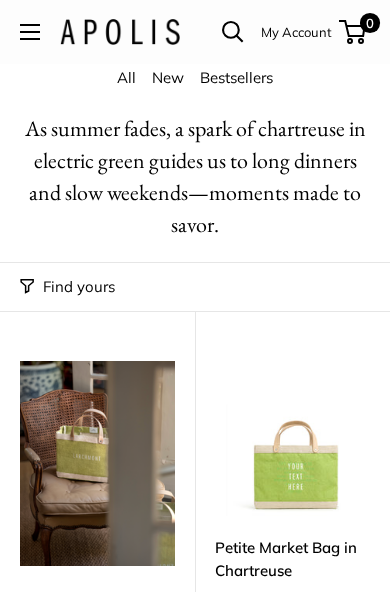 click at bounding box center [30, 32] 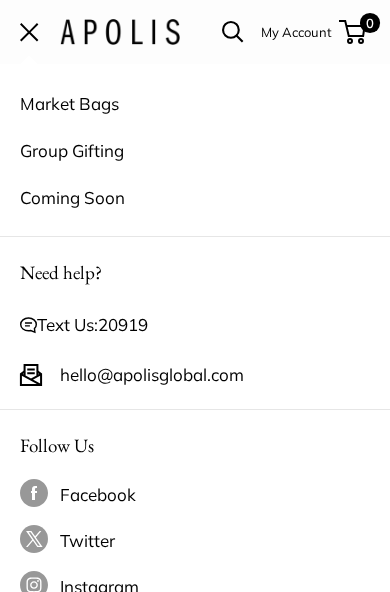 click on "Coming Soon" at bounding box center [195, 197] 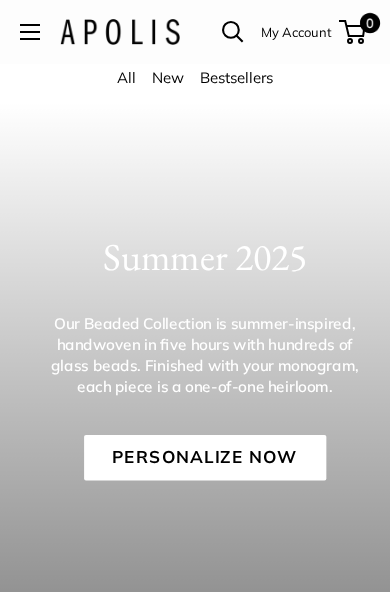scroll, scrollTop: 0, scrollLeft: 0, axis: both 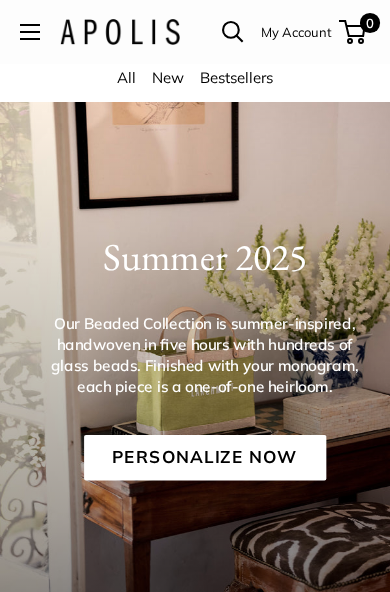 click on "Personalize Now" at bounding box center [205, 458] 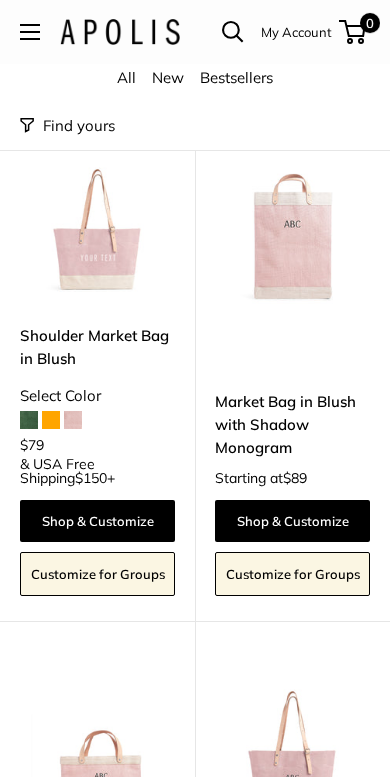 scroll, scrollTop: 2885, scrollLeft: 0, axis: vertical 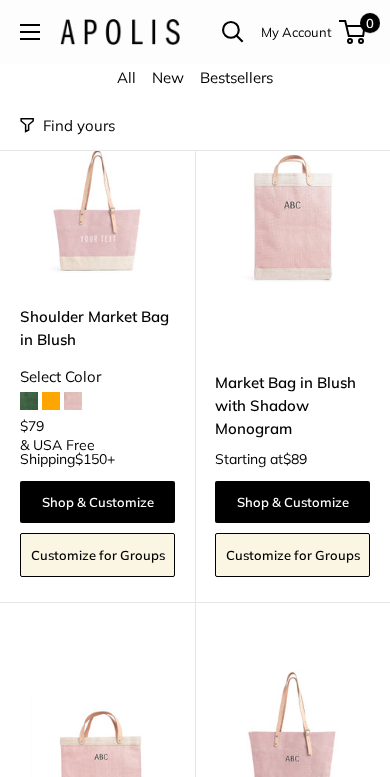 click at bounding box center [292, 729] 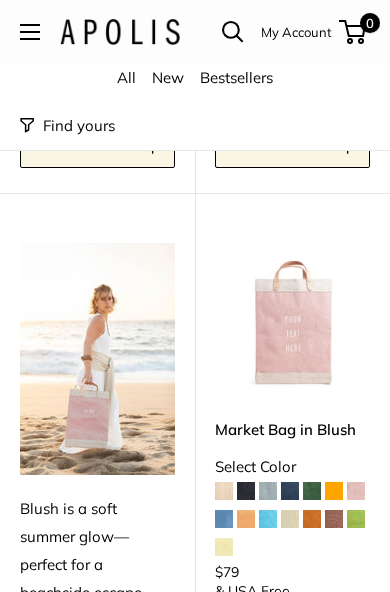 scroll, scrollTop: 1685, scrollLeft: 0, axis: vertical 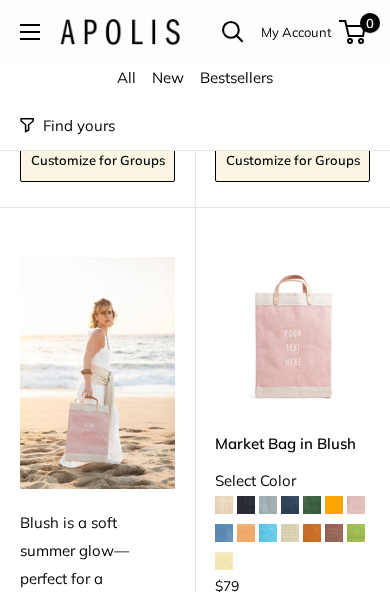 click at bounding box center (268, 533) 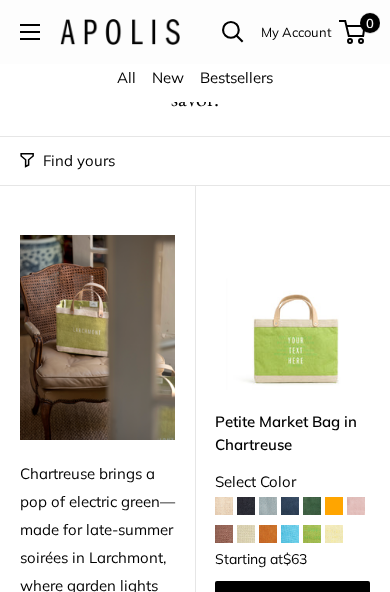 scroll, scrollTop: 0, scrollLeft: 0, axis: both 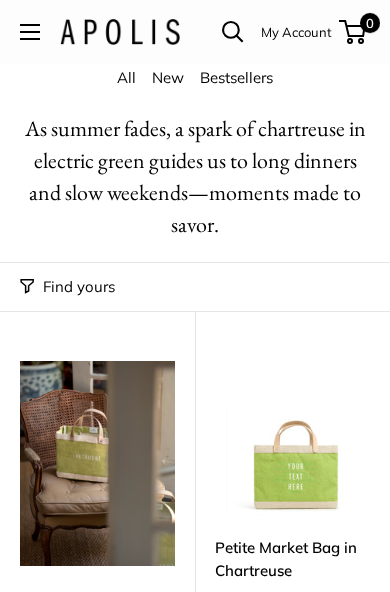 click at bounding box center [233, 32] 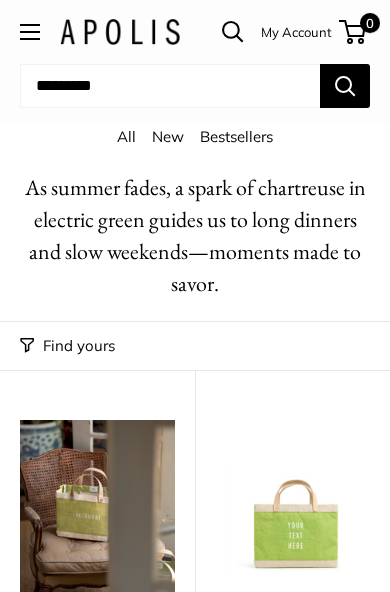 click on "Close" at bounding box center [195, 93] 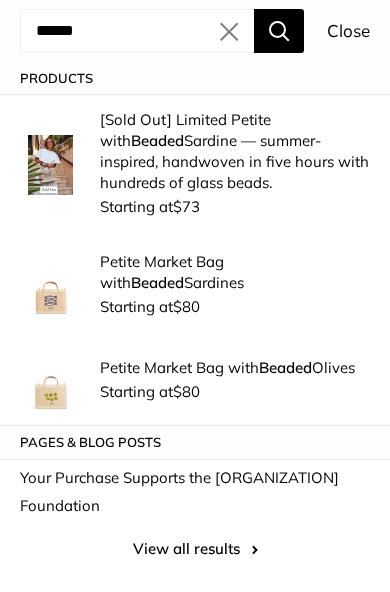 type on "******" 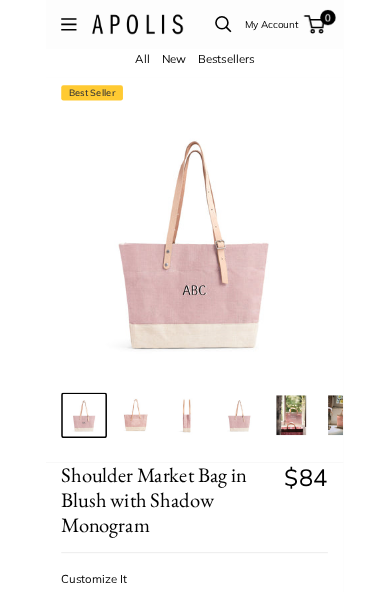 scroll, scrollTop: 0, scrollLeft: 0, axis: both 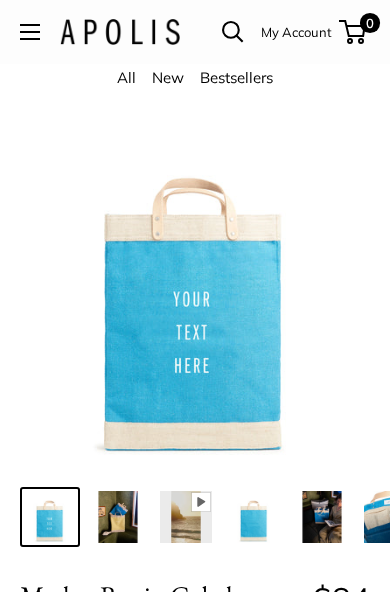 click at bounding box center (322, 517) 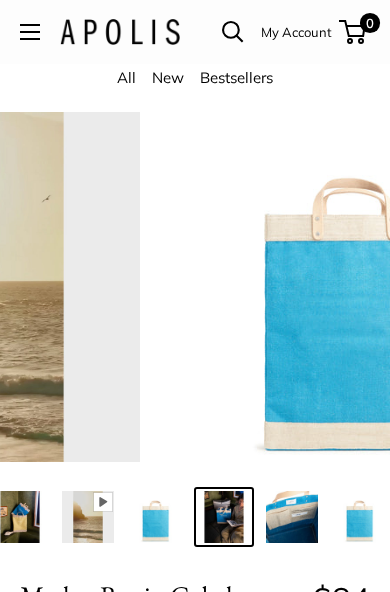 scroll, scrollTop: 0, scrollLeft: 105, axis: horizontal 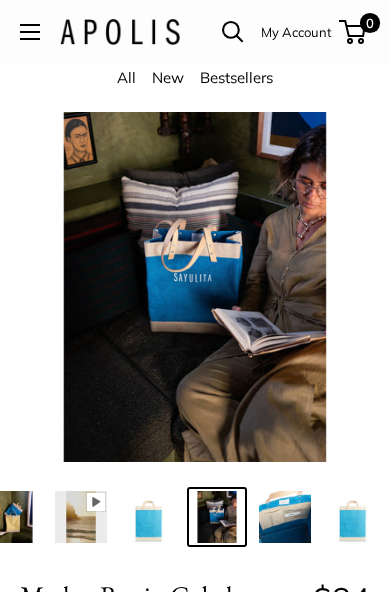 click at bounding box center (353, 517) 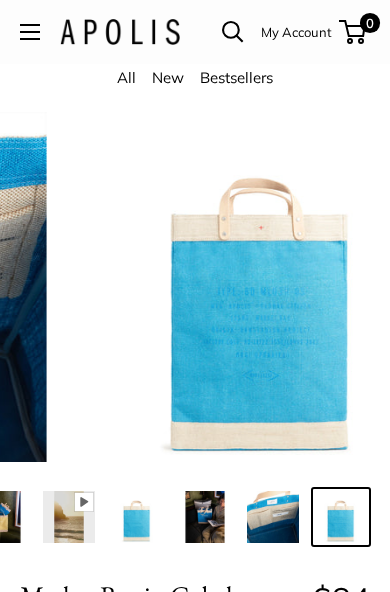 scroll, scrollTop: 0, scrollLeft: 118, axis: horizontal 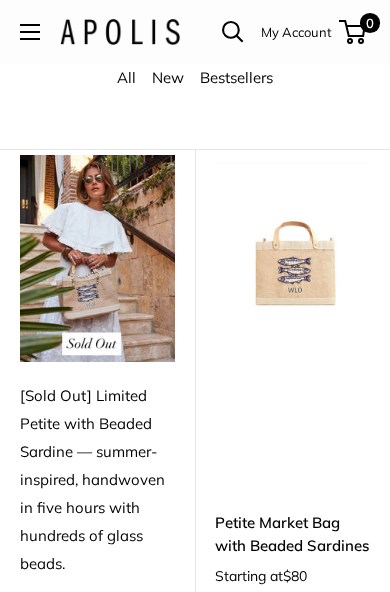 click on "Petite Market Bag with Beaded Sardines" at bounding box center (292, 535) 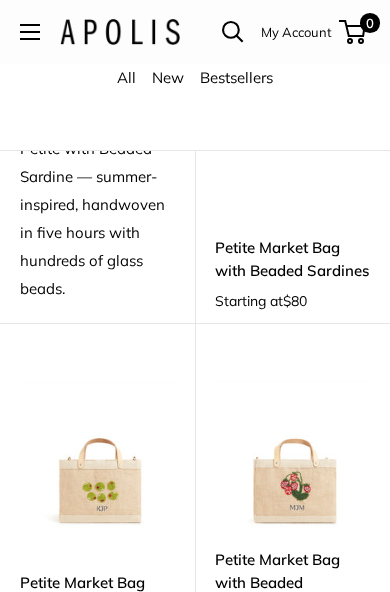 scroll, scrollTop: 410, scrollLeft: 0, axis: vertical 